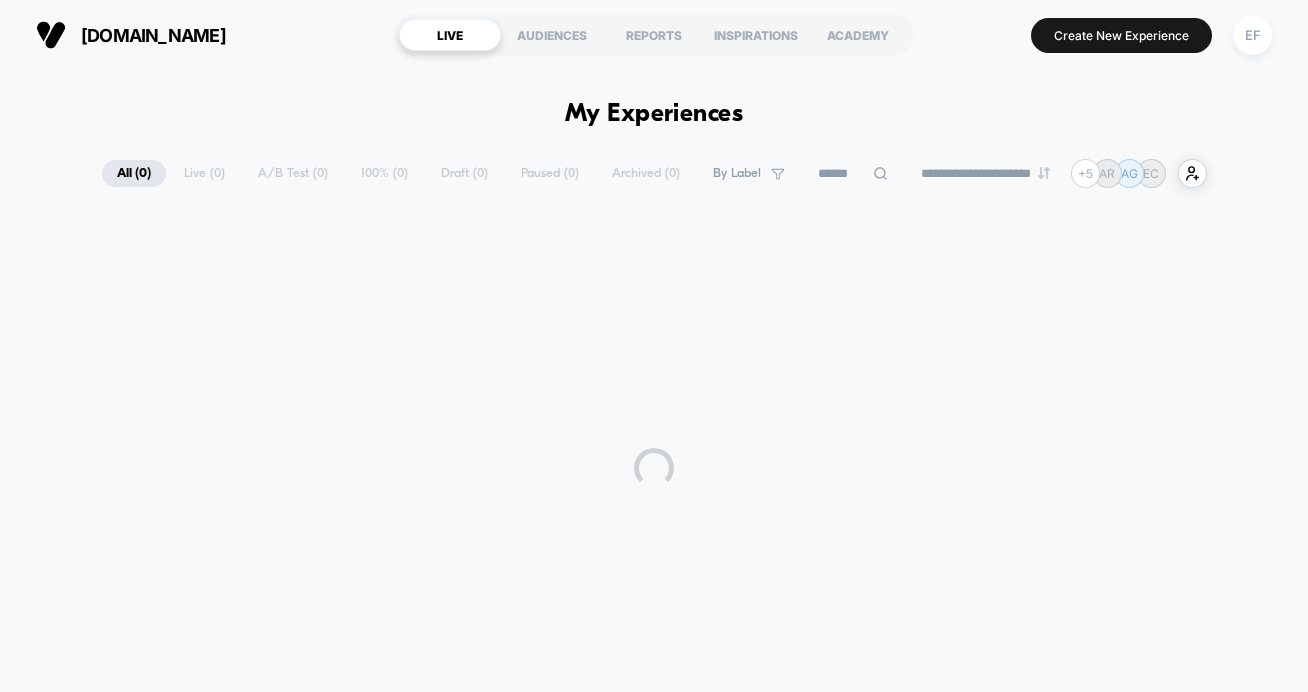 scroll, scrollTop: 0, scrollLeft: 0, axis: both 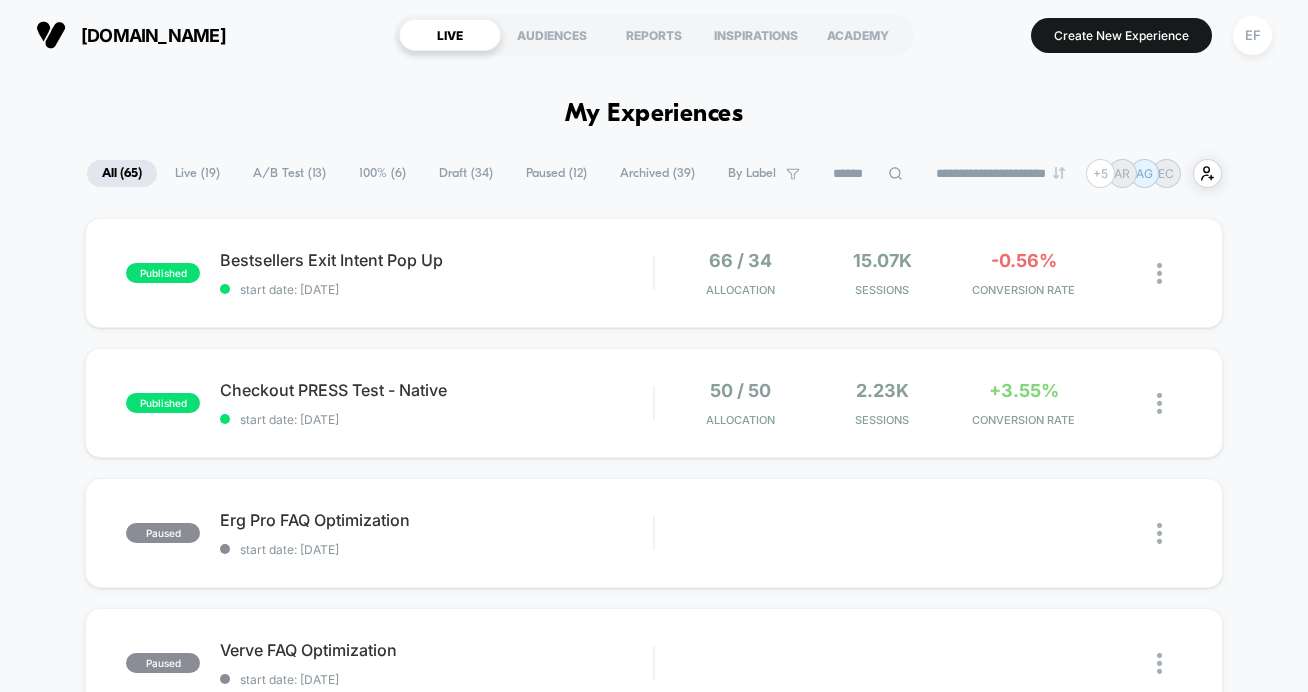 click on "Draft ( 34 )" at bounding box center (466, 173) 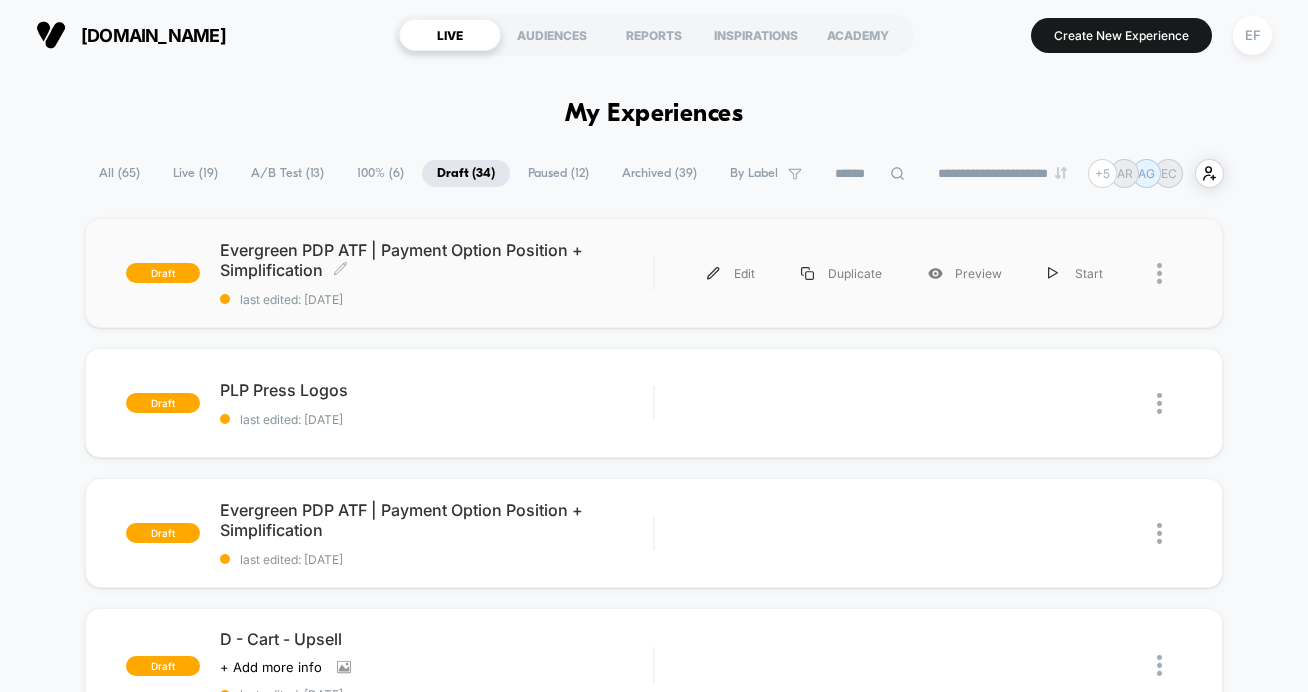 click on "Evergreen PDP ATF | Payment Option Position + Simplification Click to edit experience details Click to edit experience details last edited: [DATE]" at bounding box center [436, 273] 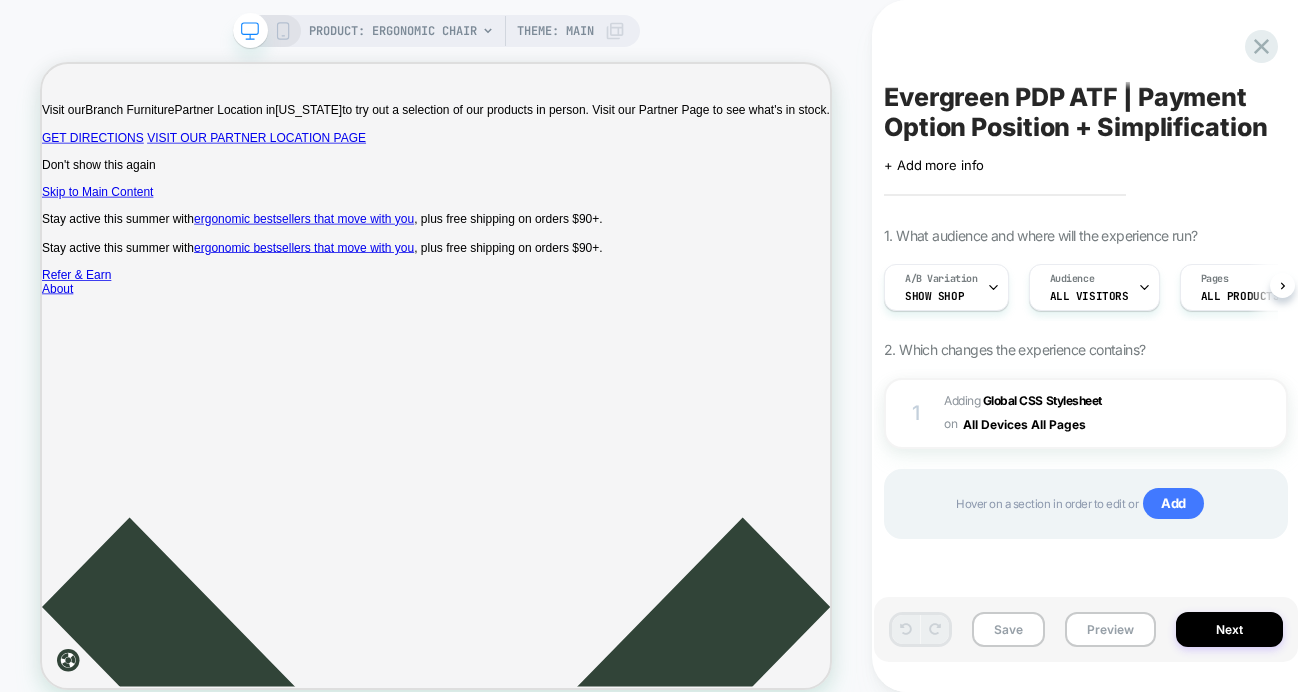 scroll, scrollTop: 0, scrollLeft: 0, axis: both 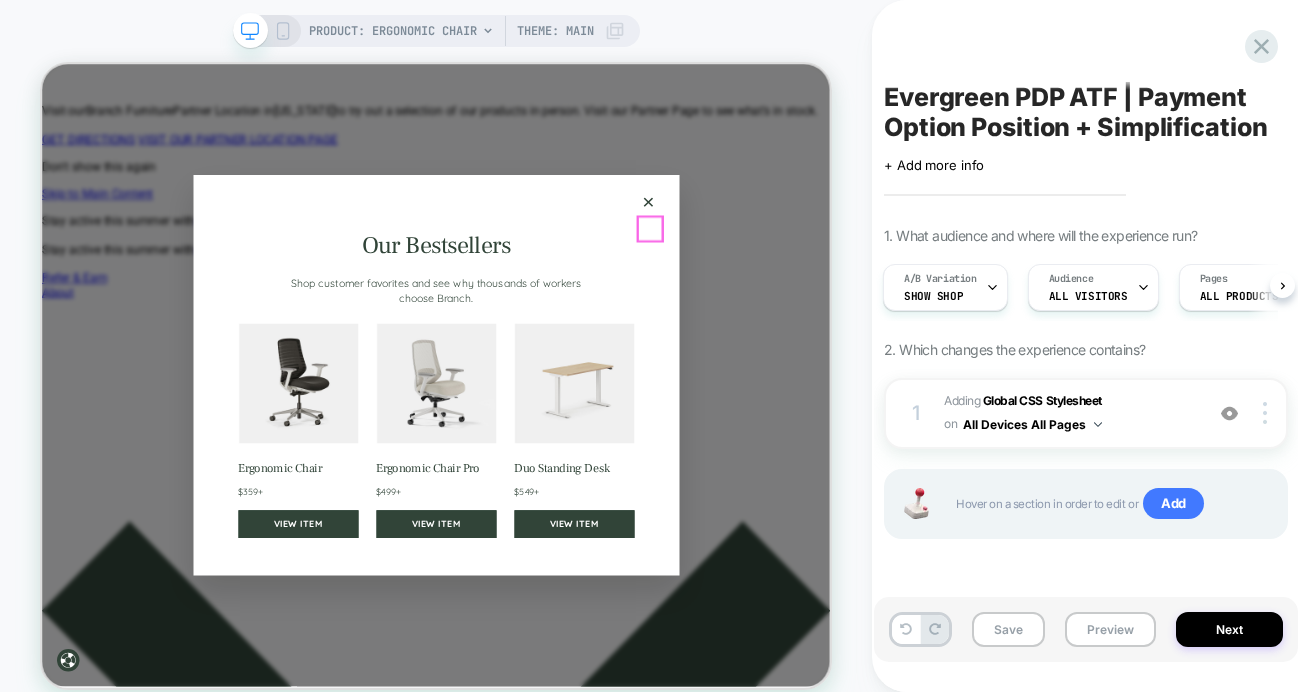 click on "×" at bounding box center (851, 248) 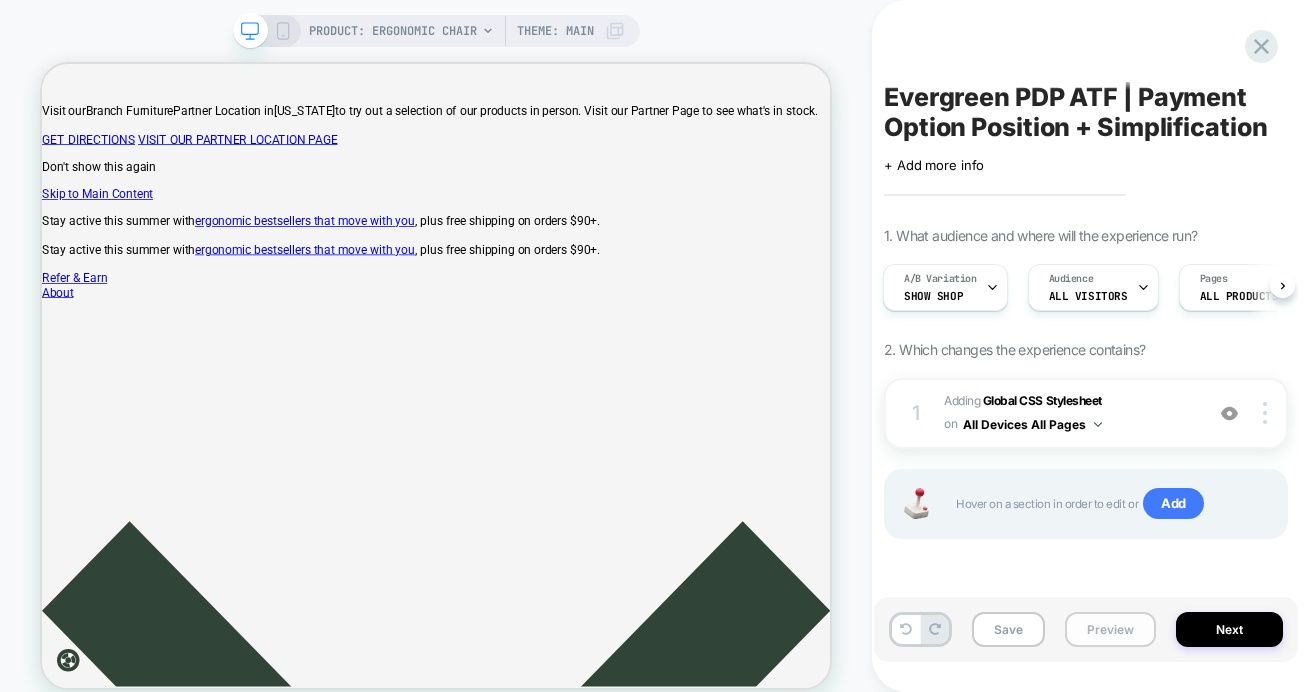 click on "Preview" at bounding box center [1110, 629] 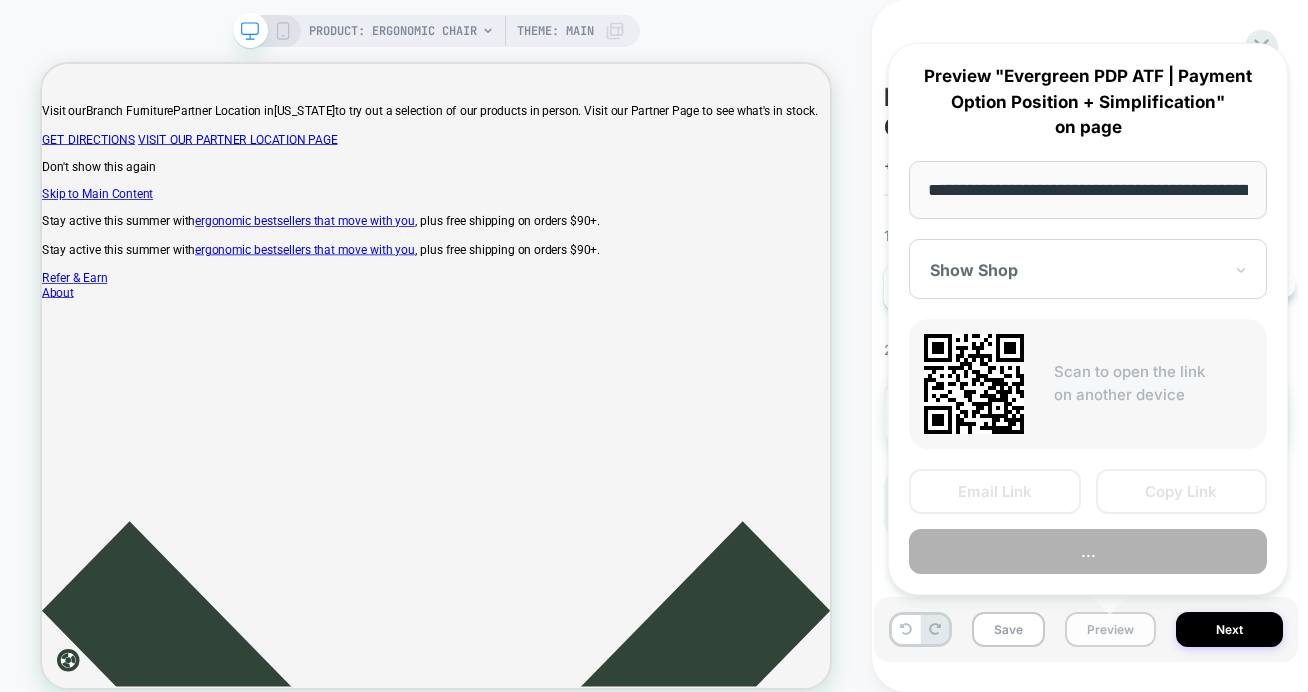 scroll, scrollTop: 0, scrollLeft: 311, axis: horizontal 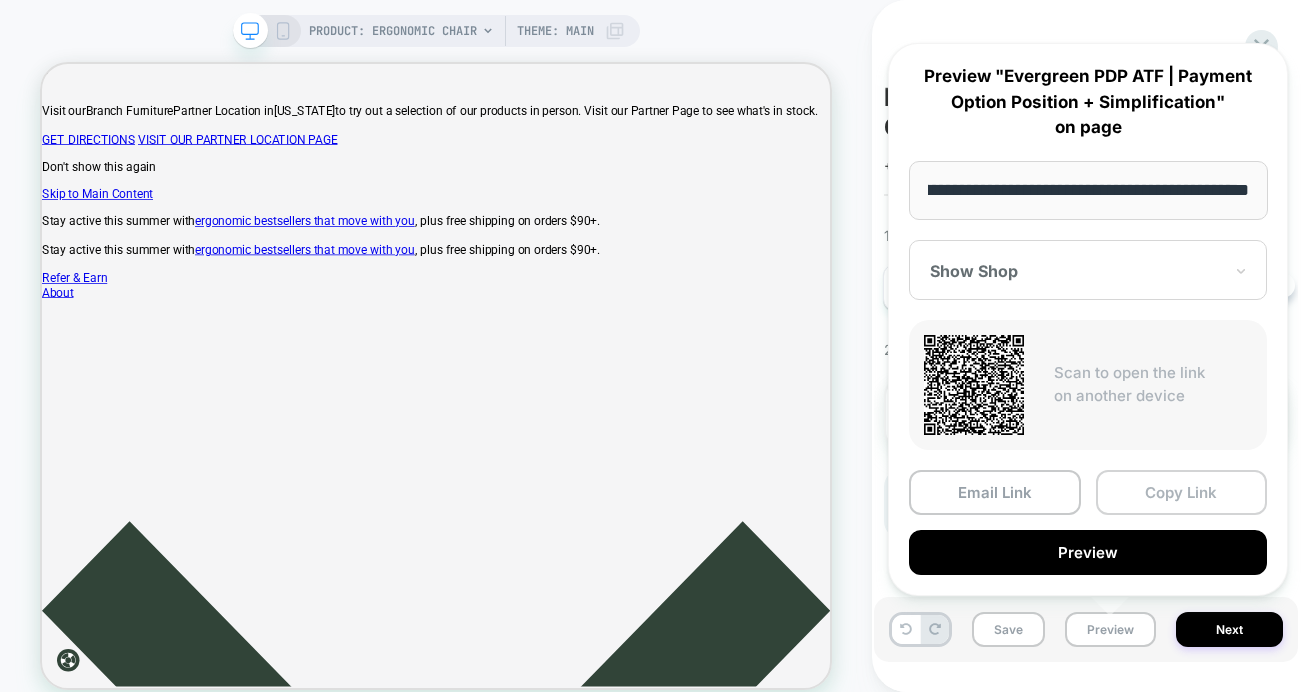 click on "Copy Link" at bounding box center [1182, 492] 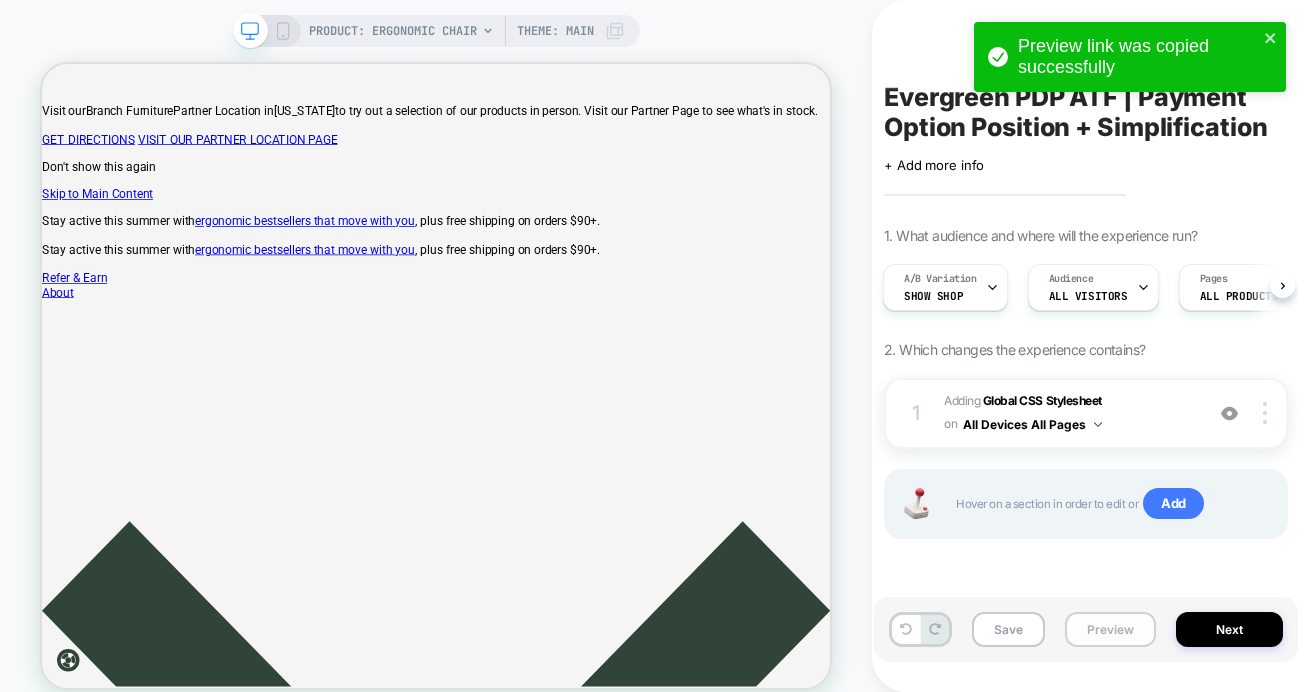 click on "Preview" at bounding box center [1110, 629] 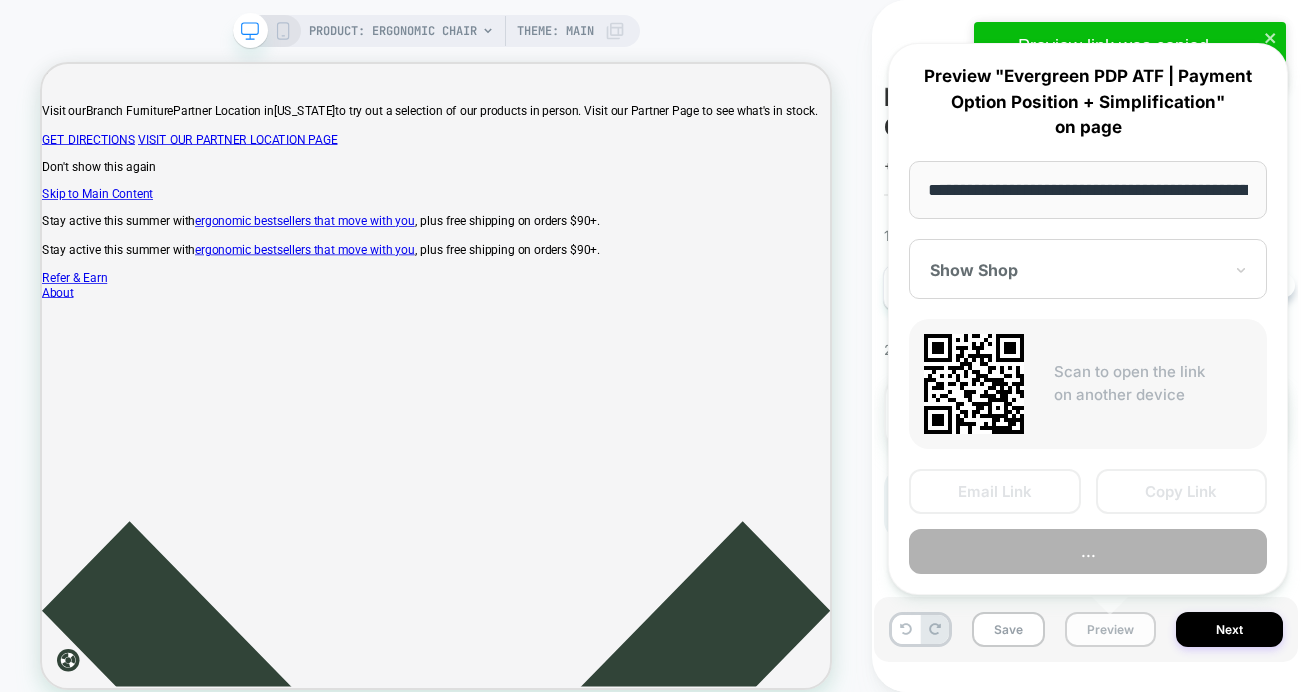 scroll, scrollTop: 0, scrollLeft: 311, axis: horizontal 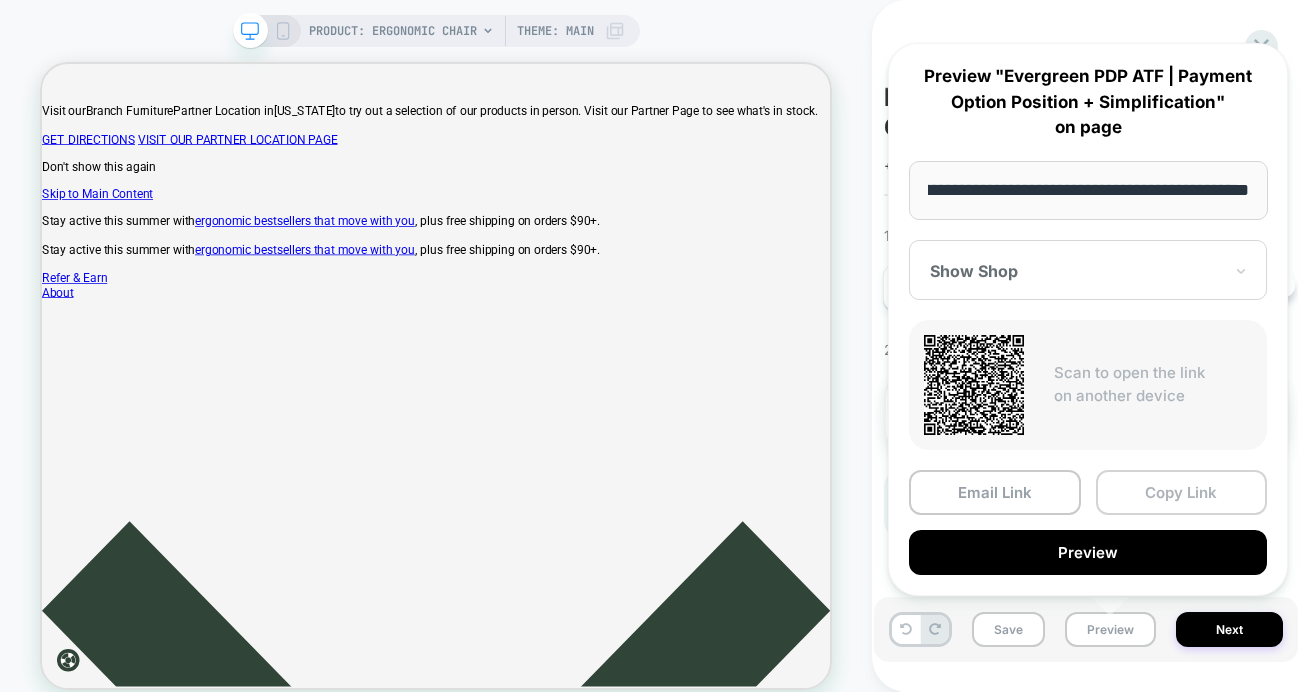 click on "Copy Link" at bounding box center (1182, 492) 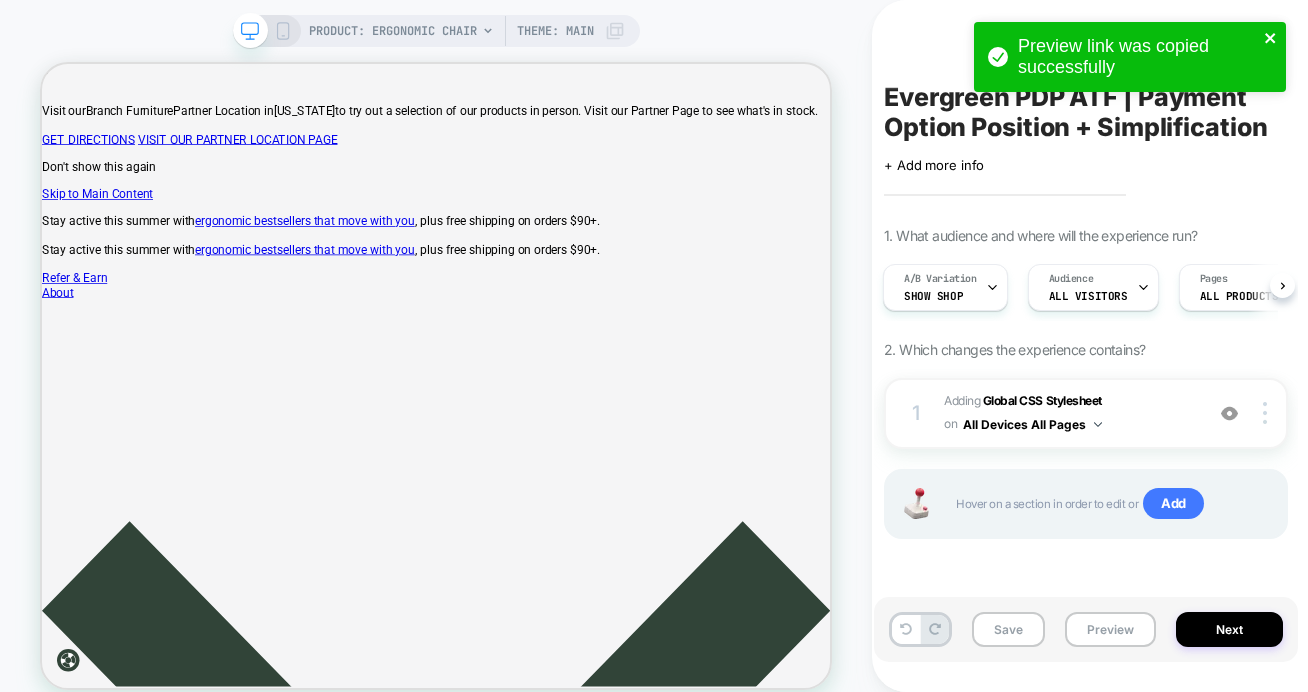 click 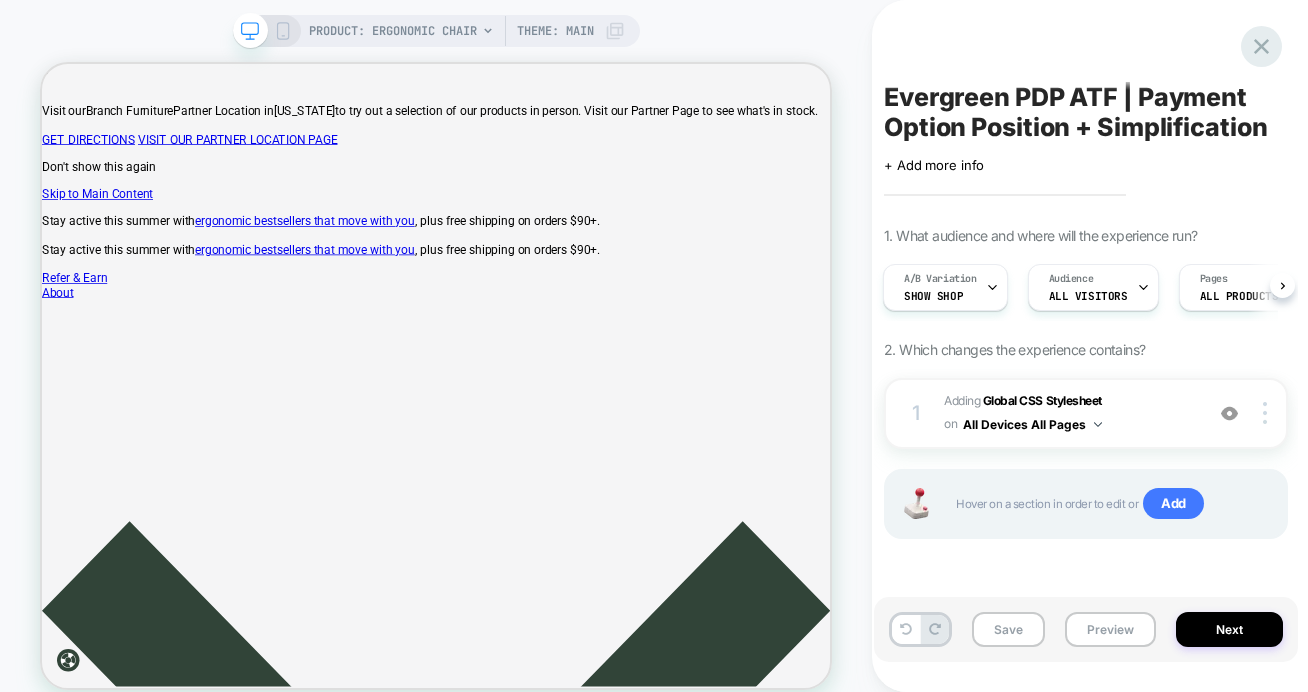 click 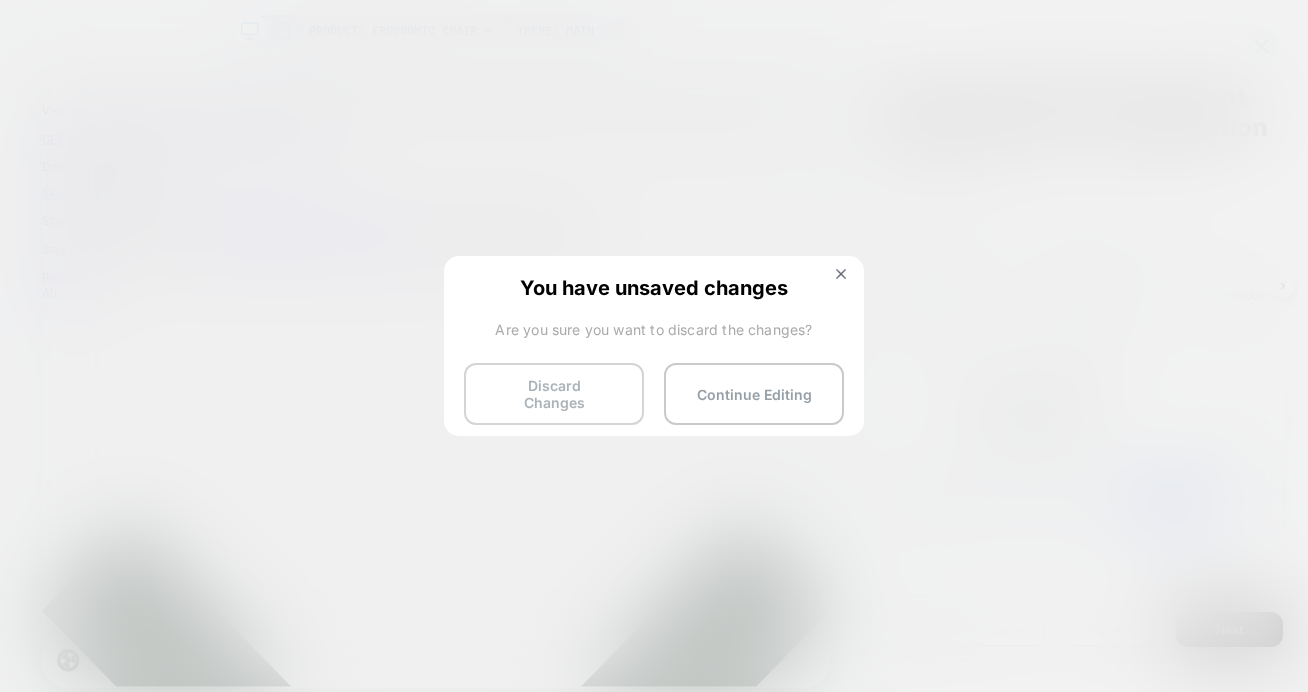 click on "Discard Changes" at bounding box center (554, 394) 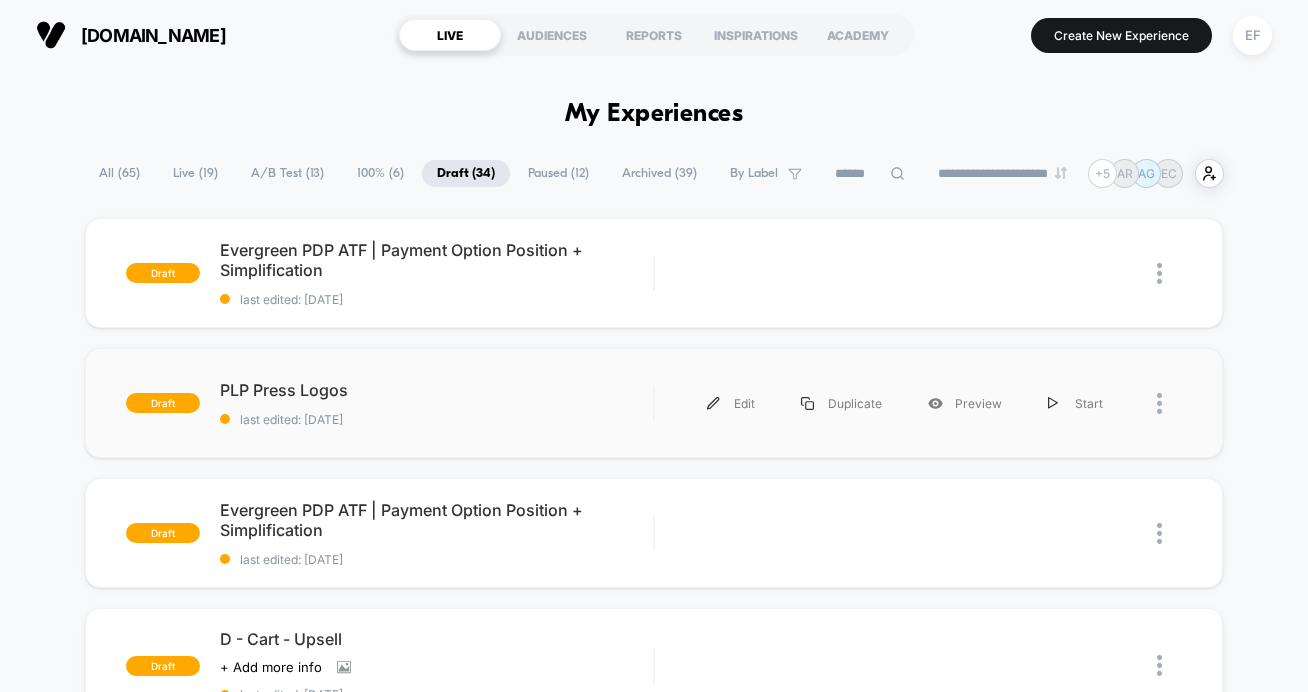 scroll, scrollTop: 49, scrollLeft: 0, axis: vertical 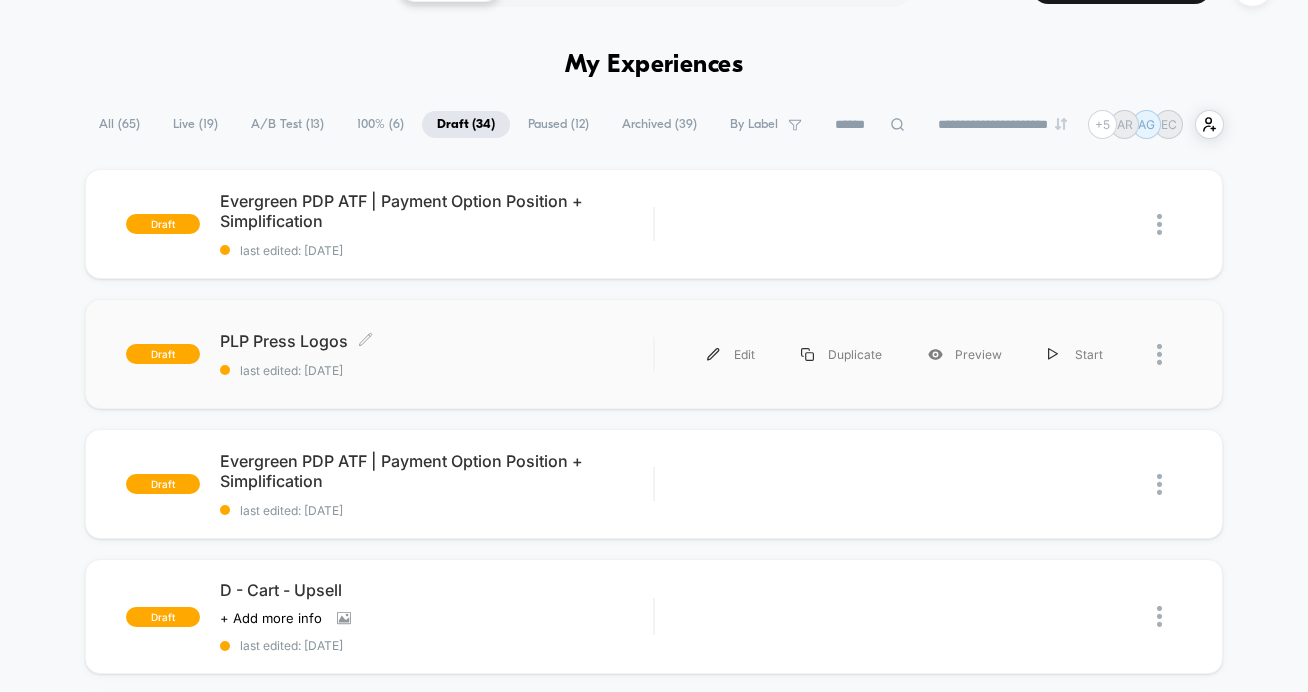 click on "last edited: [DATE]" at bounding box center (436, 370) 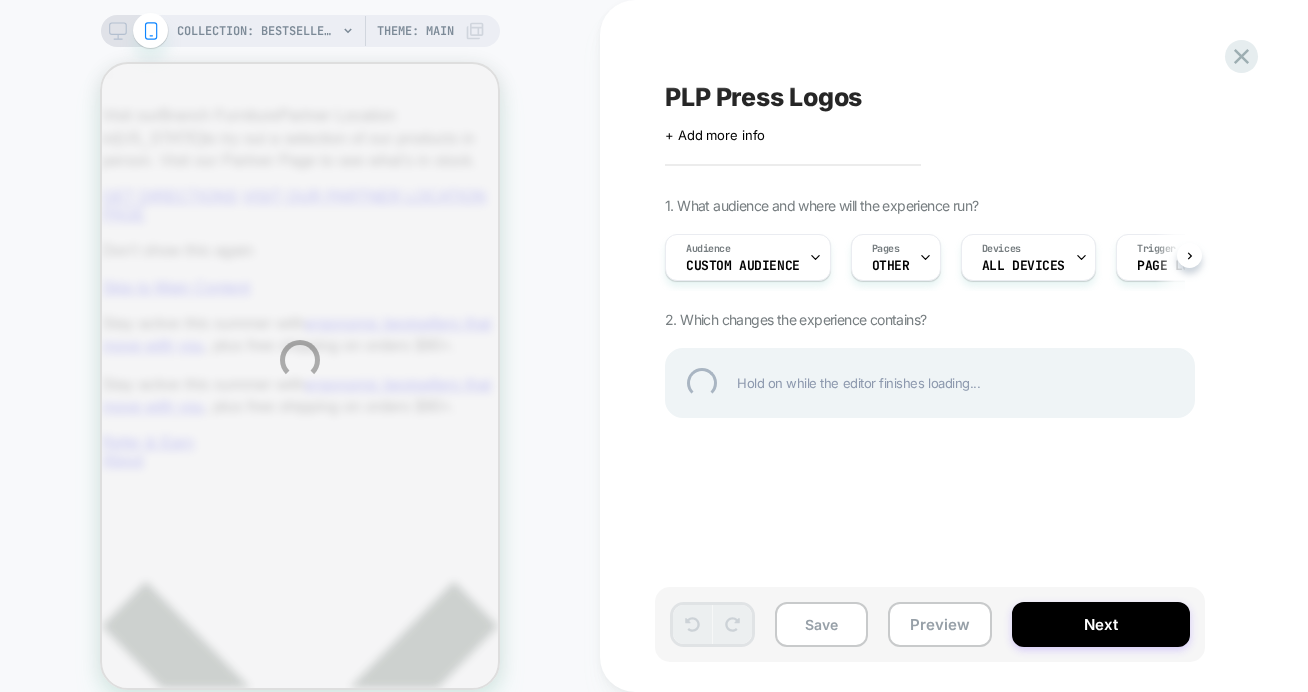 scroll, scrollTop: 0, scrollLeft: 0, axis: both 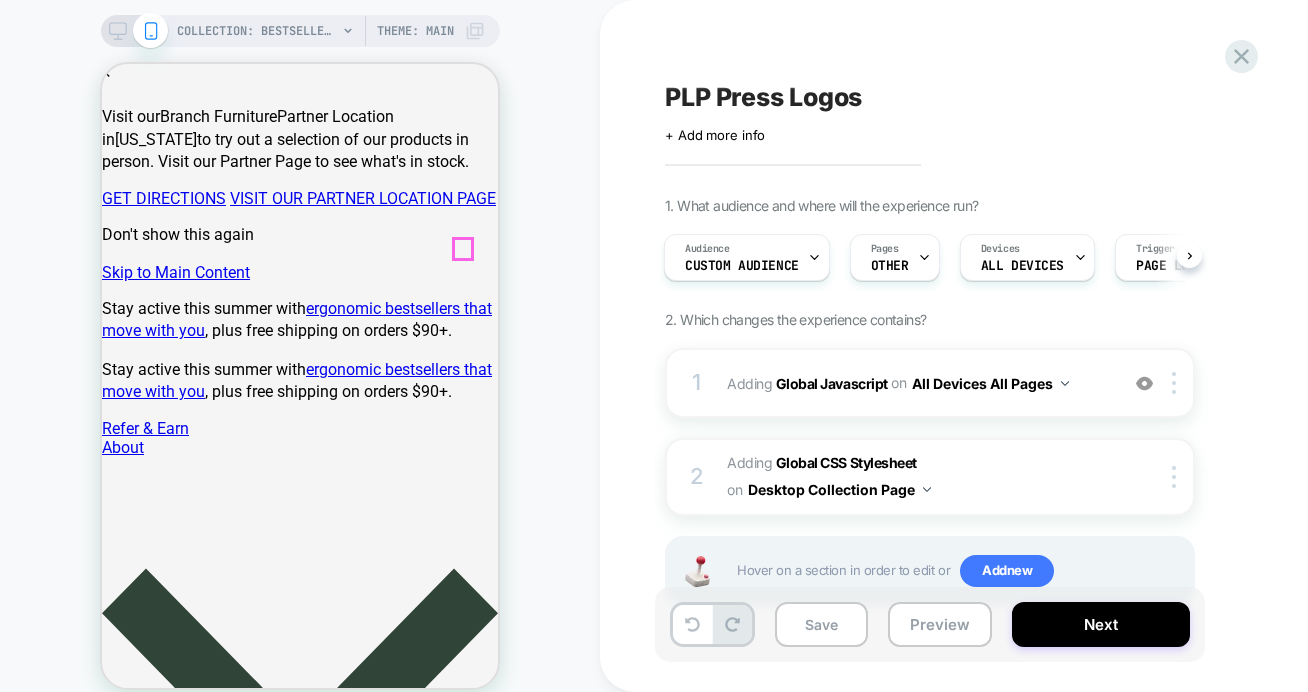 click 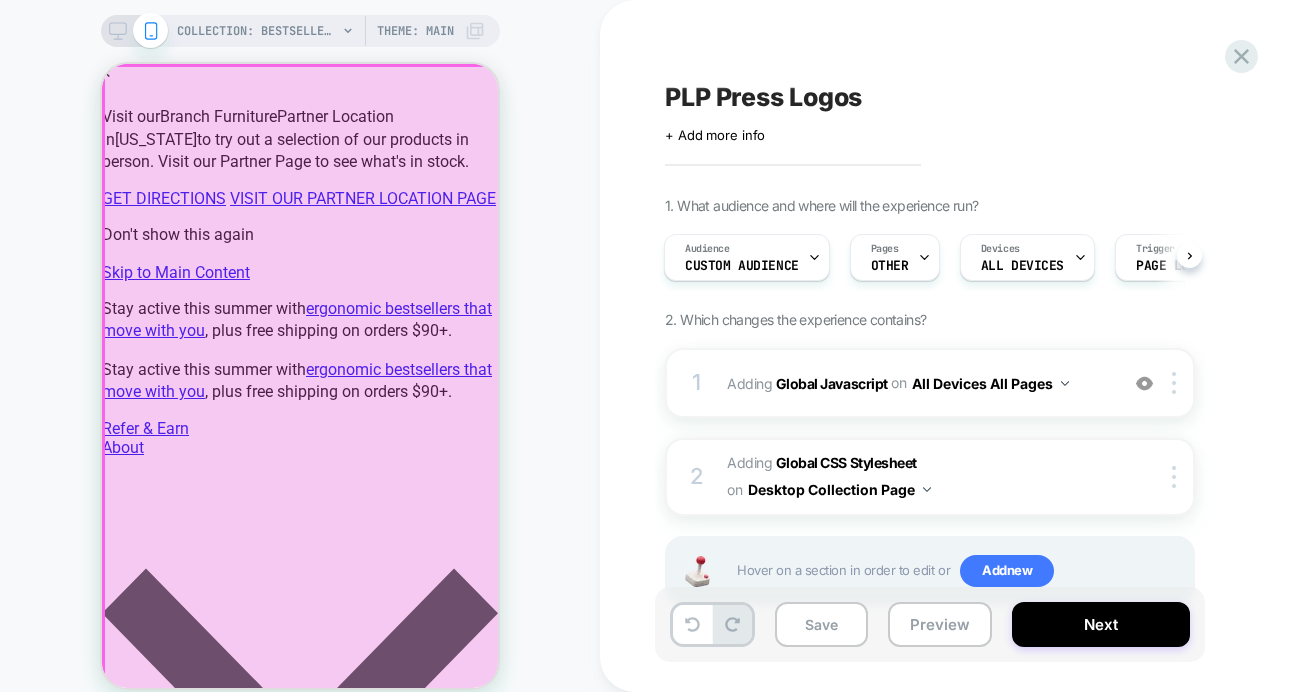 click at bounding box center (302, 378) 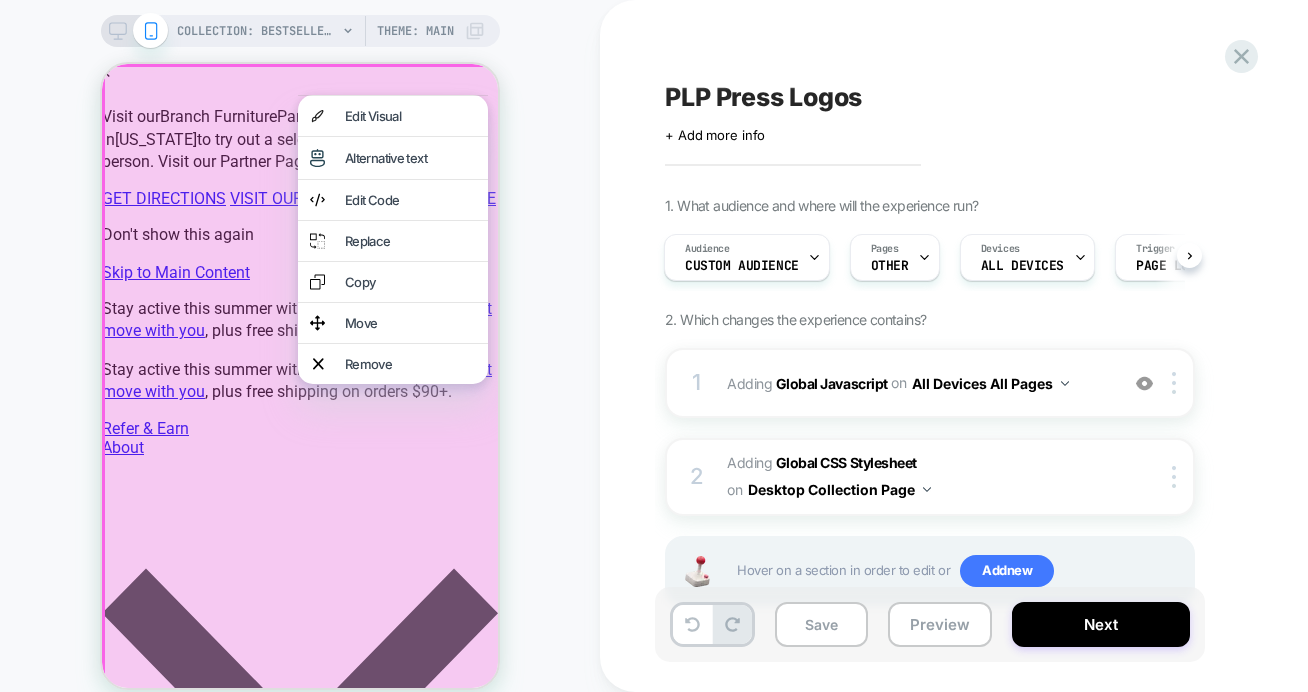 click at bounding box center [303, 379] 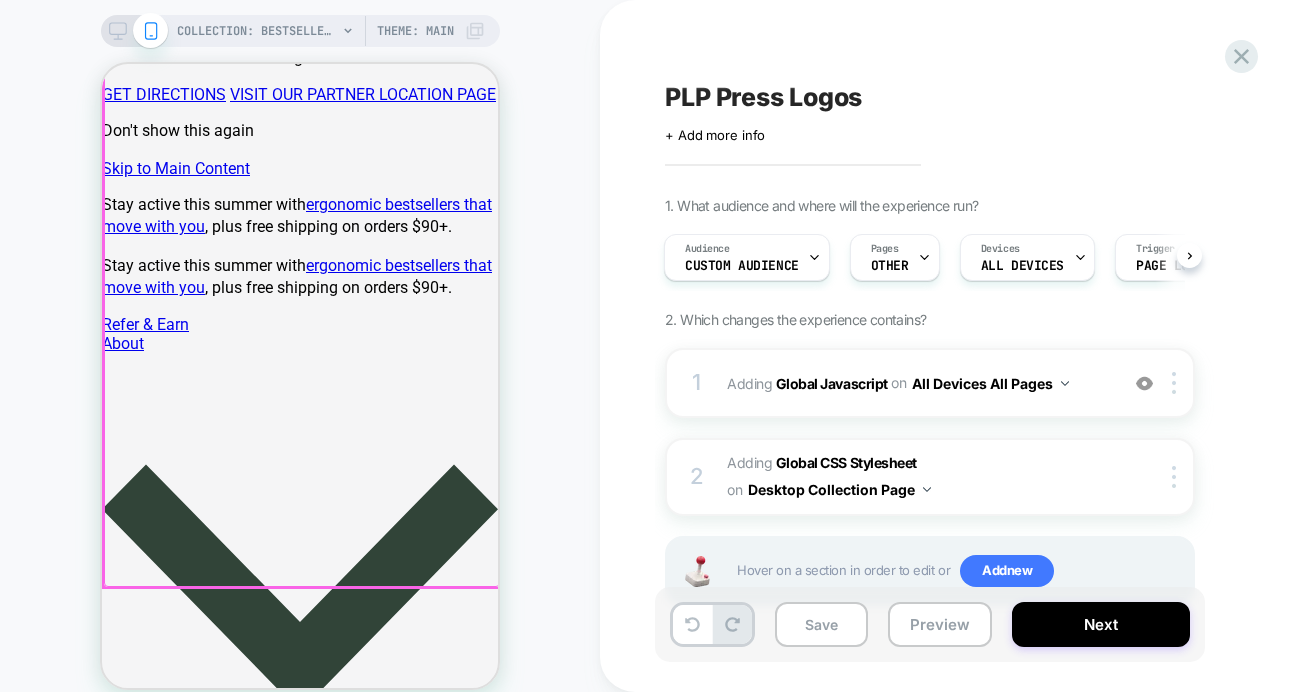 scroll, scrollTop: 269, scrollLeft: 0, axis: vertical 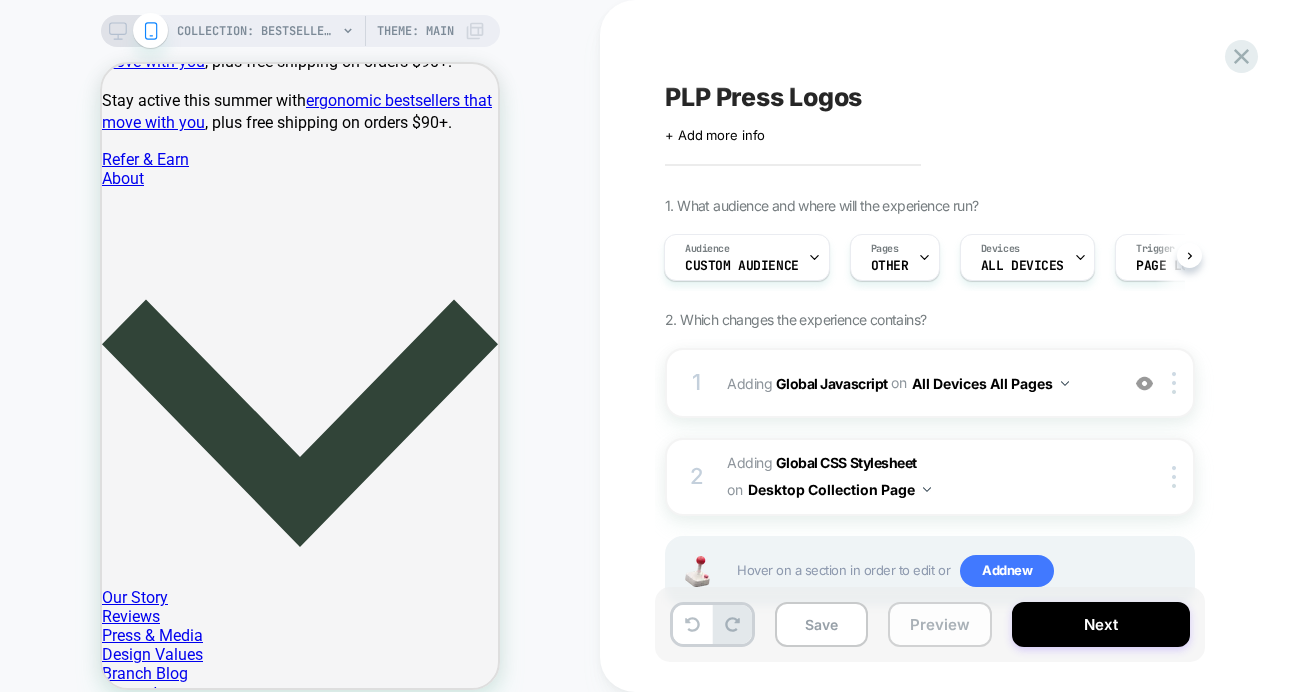 click on "Preview" at bounding box center [940, 624] 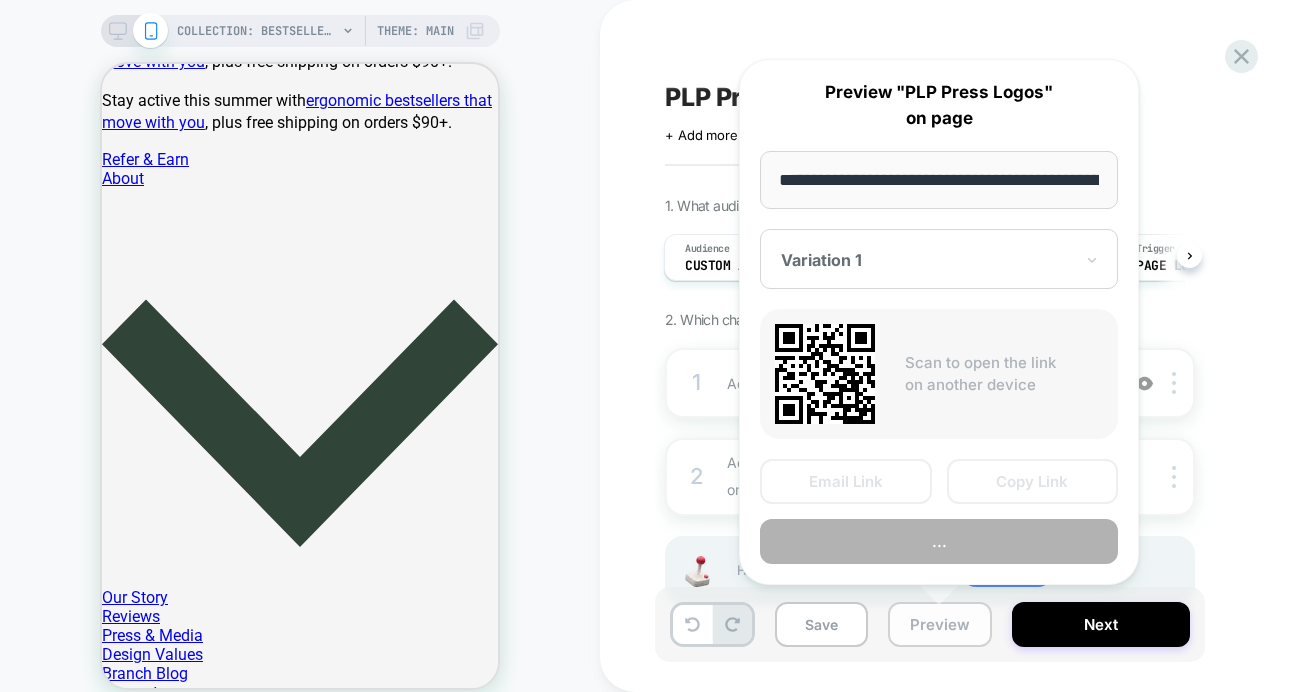 scroll, scrollTop: 0, scrollLeft: 337, axis: horizontal 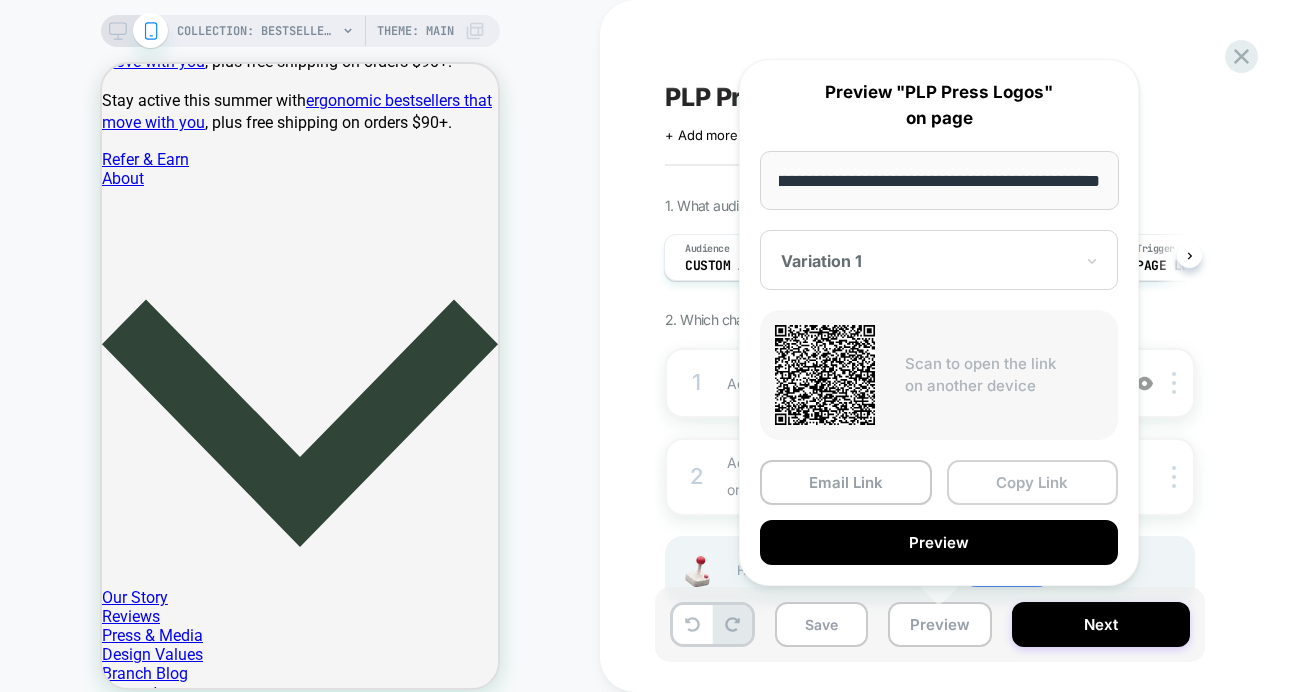 click on "Copy Link" at bounding box center (1033, 482) 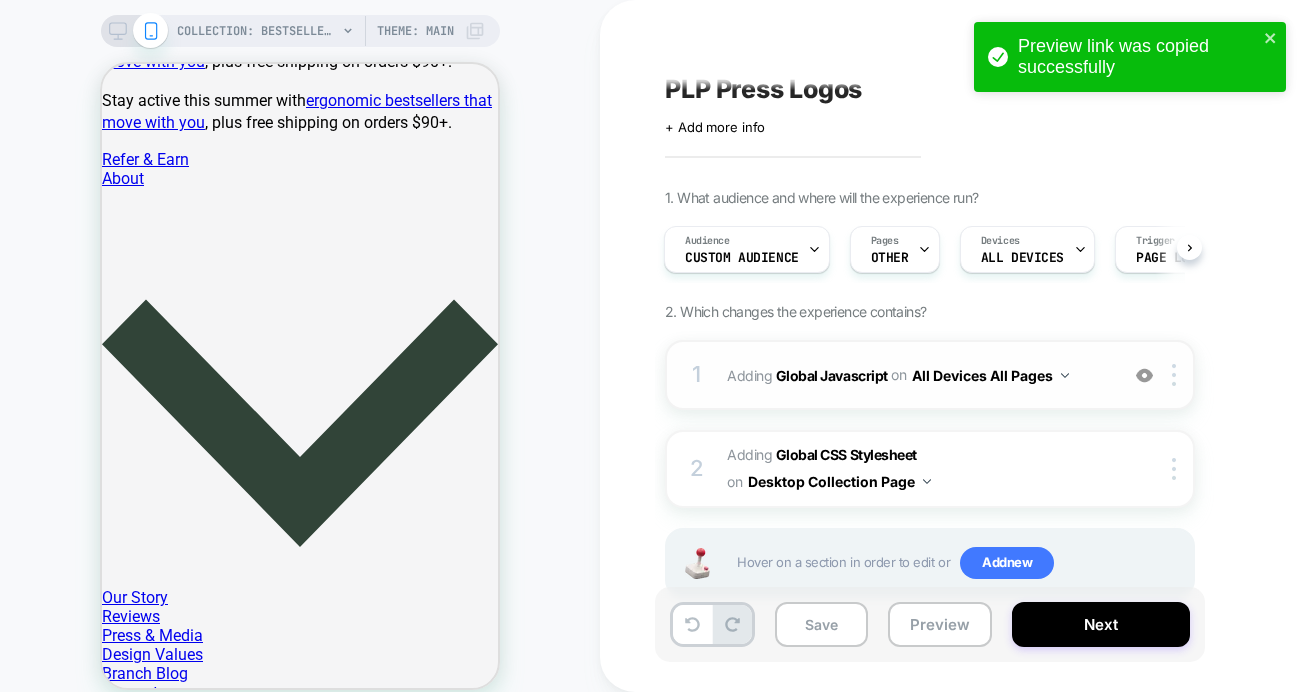 scroll, scrollTop: 0, scrollLeft: 0, axis: both 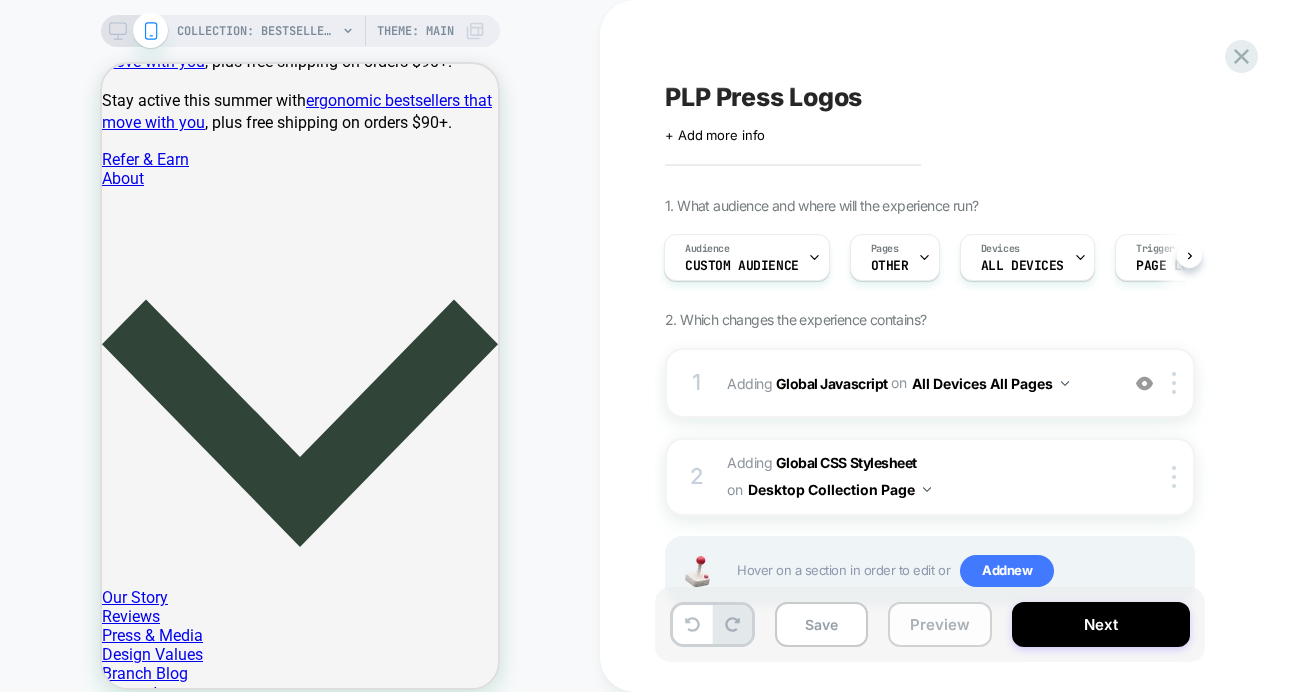 click on "Preview" at bounding box center [940, 624] 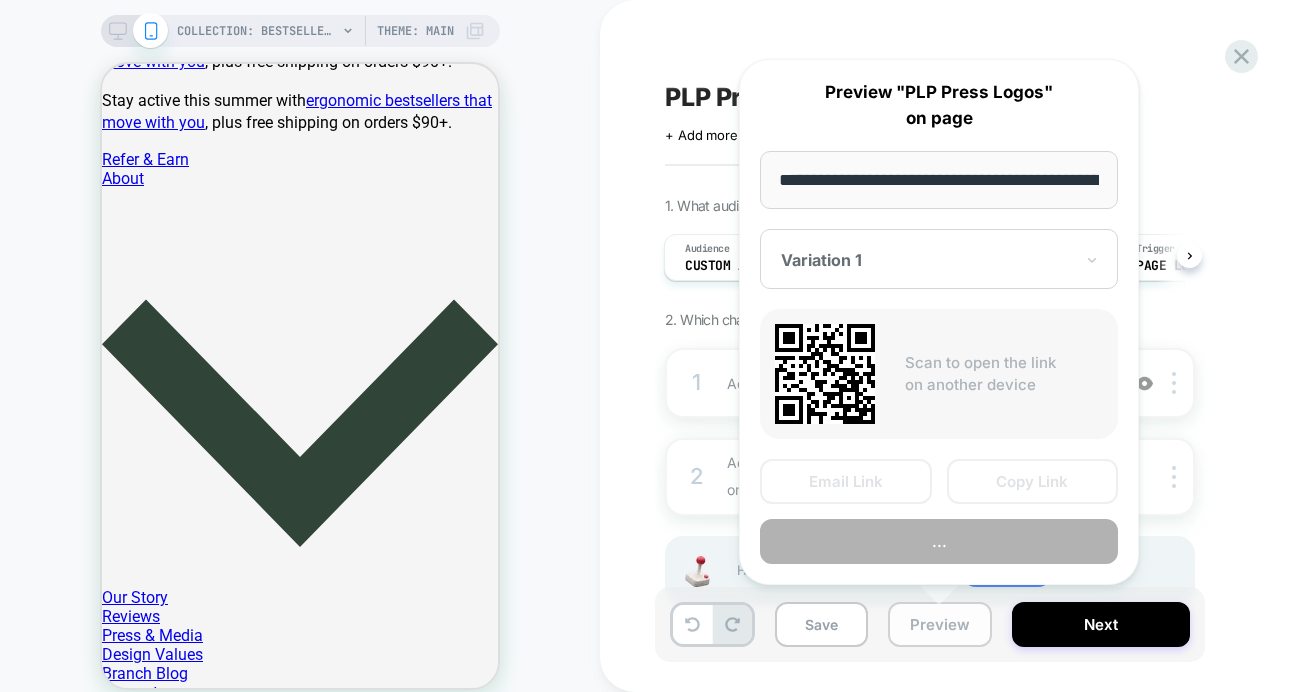 scroll, scrollTop: 0, scrollLeft: 337, axis: horizontal 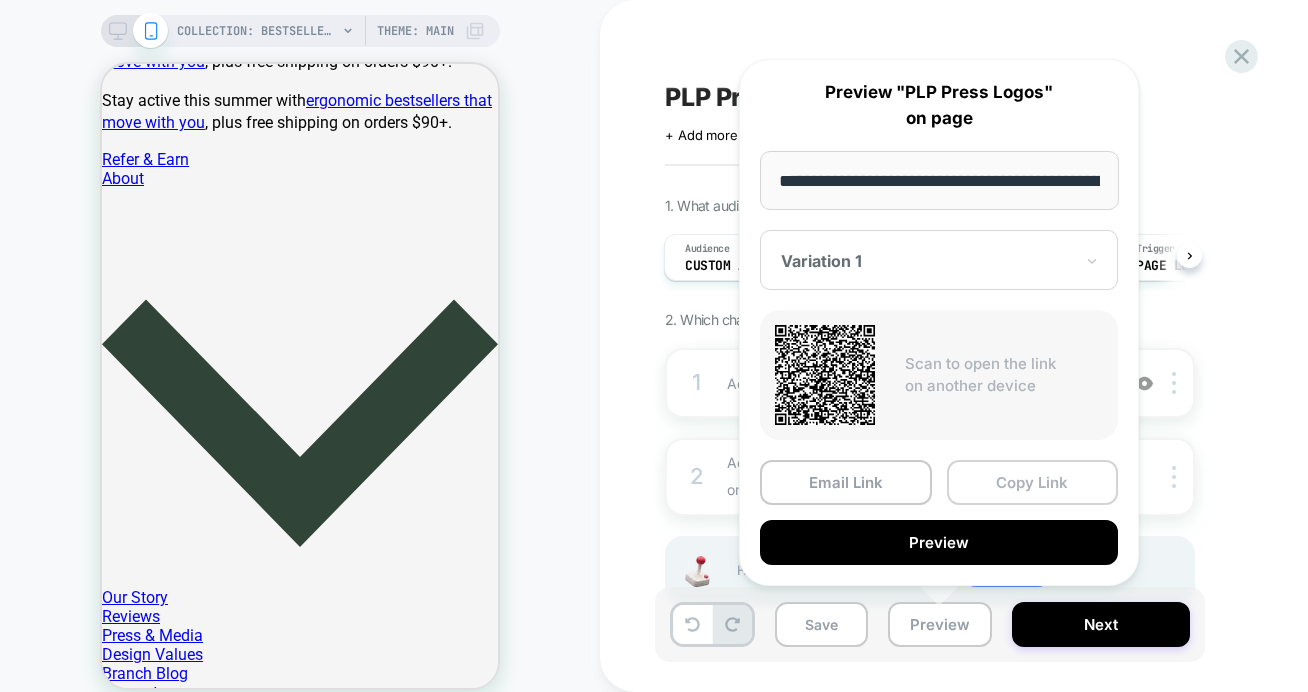click on "Copy Link" at bounding box center (1033, 482) 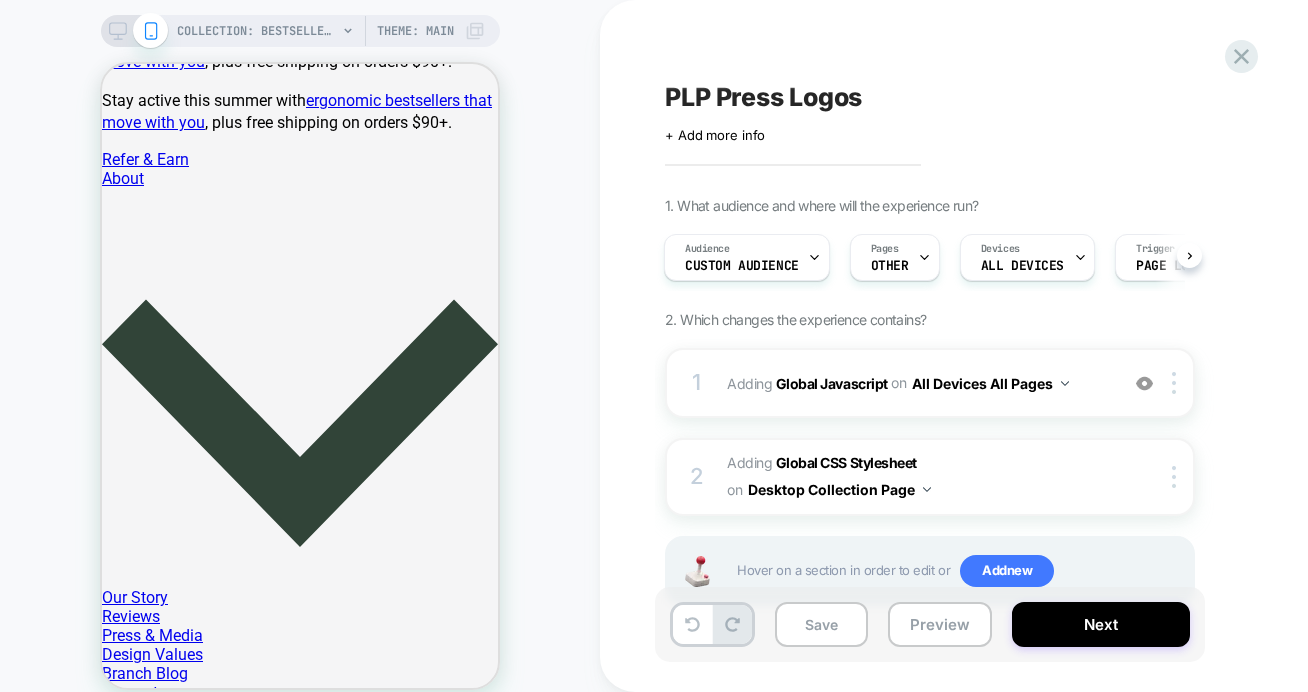 click 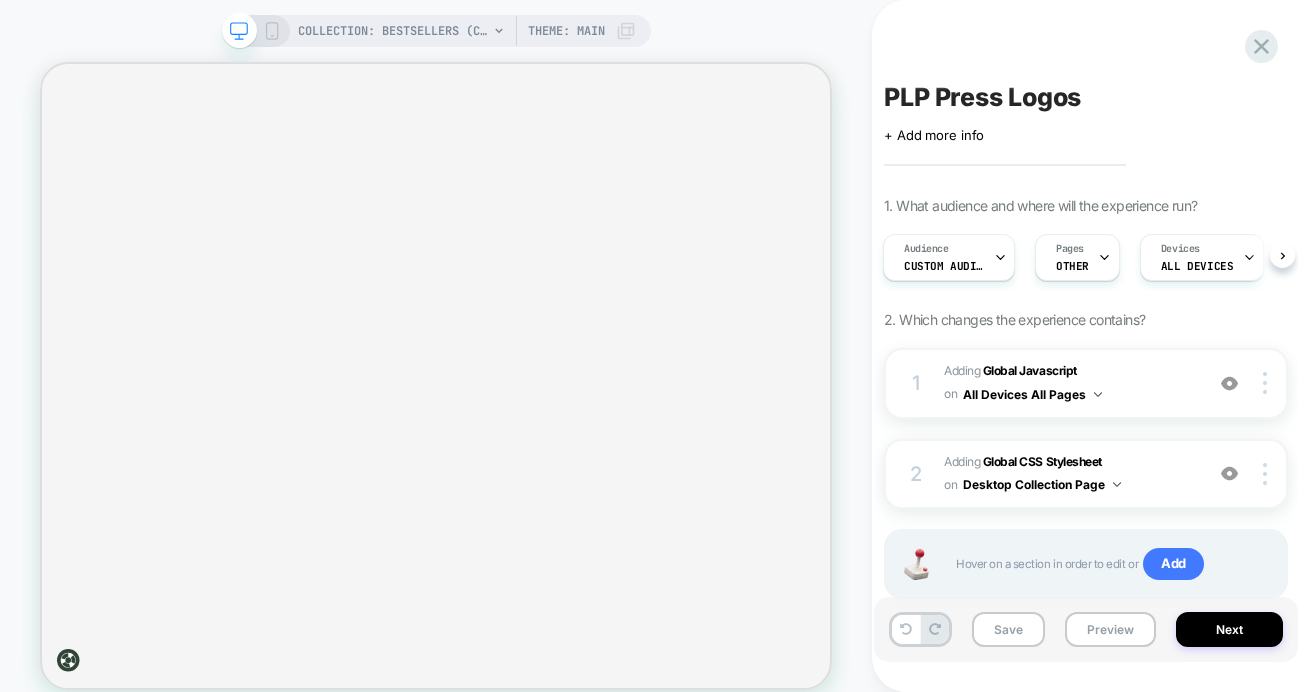 scroll, scrollTop: 0, scrollLeft: 0, axis: both 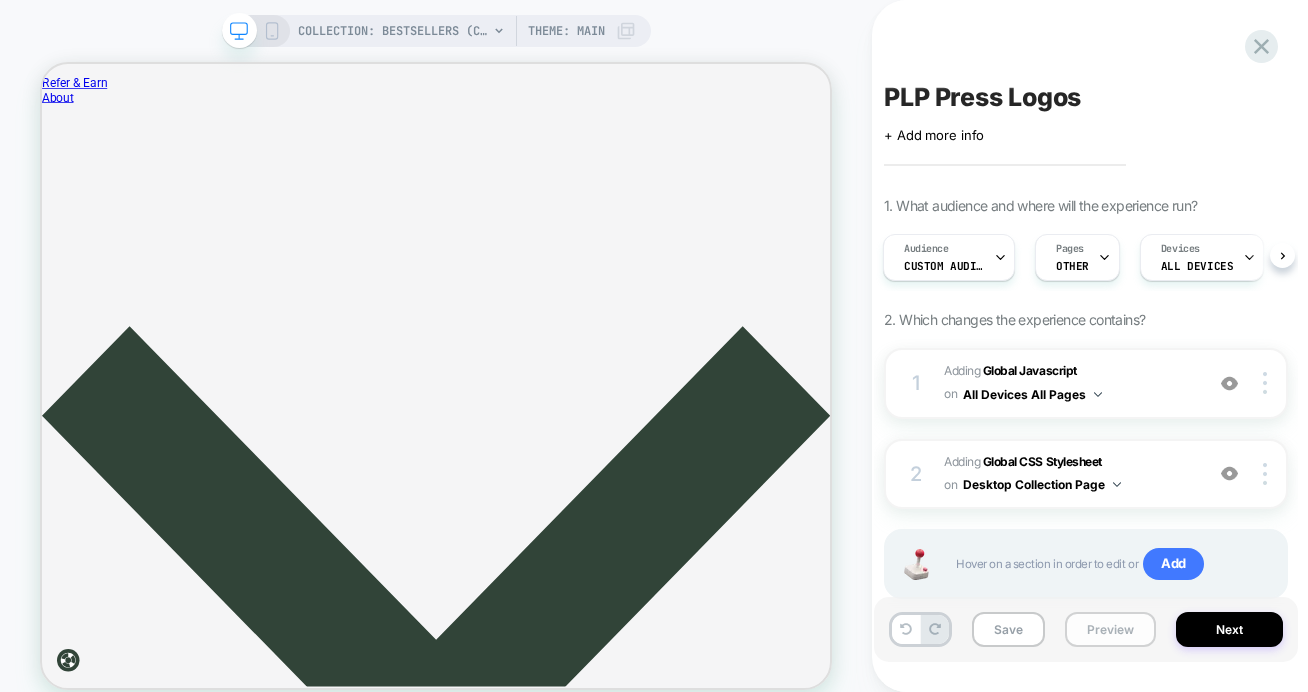 click on "Preview" at bounding box center [1110, 629] 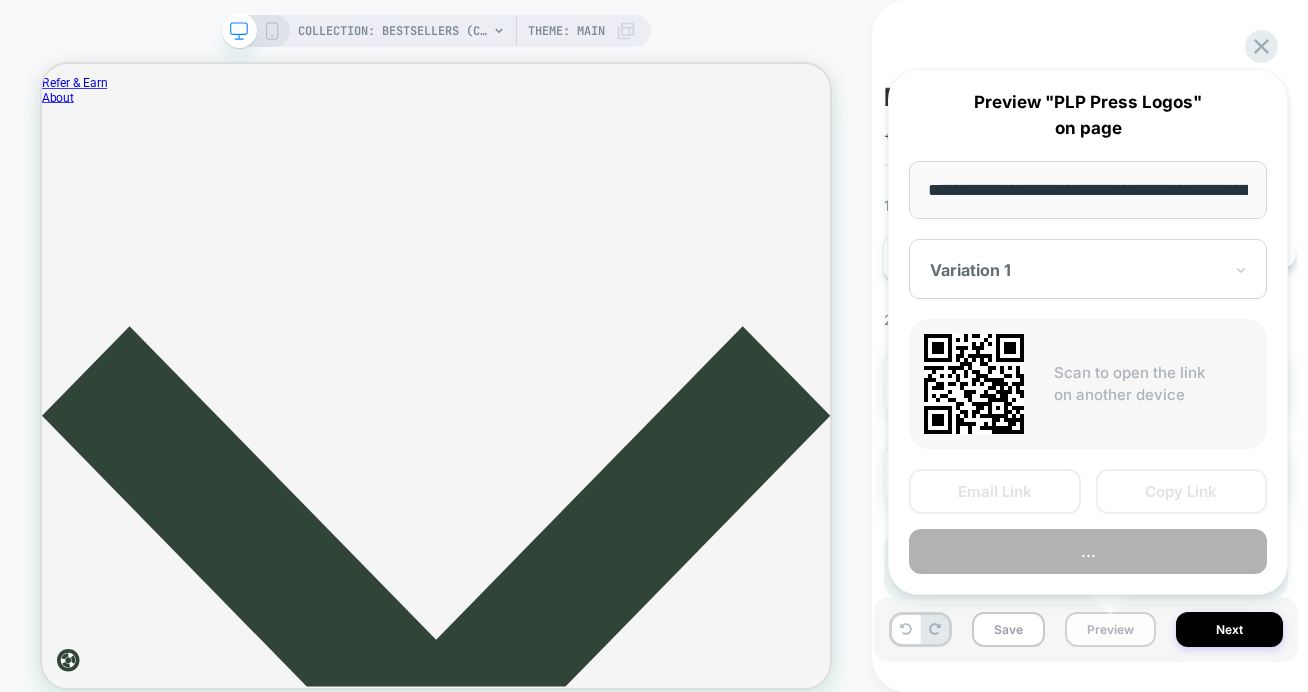 scroll, scrollTop: 0, scrollLeft: 337, axis: horizontal 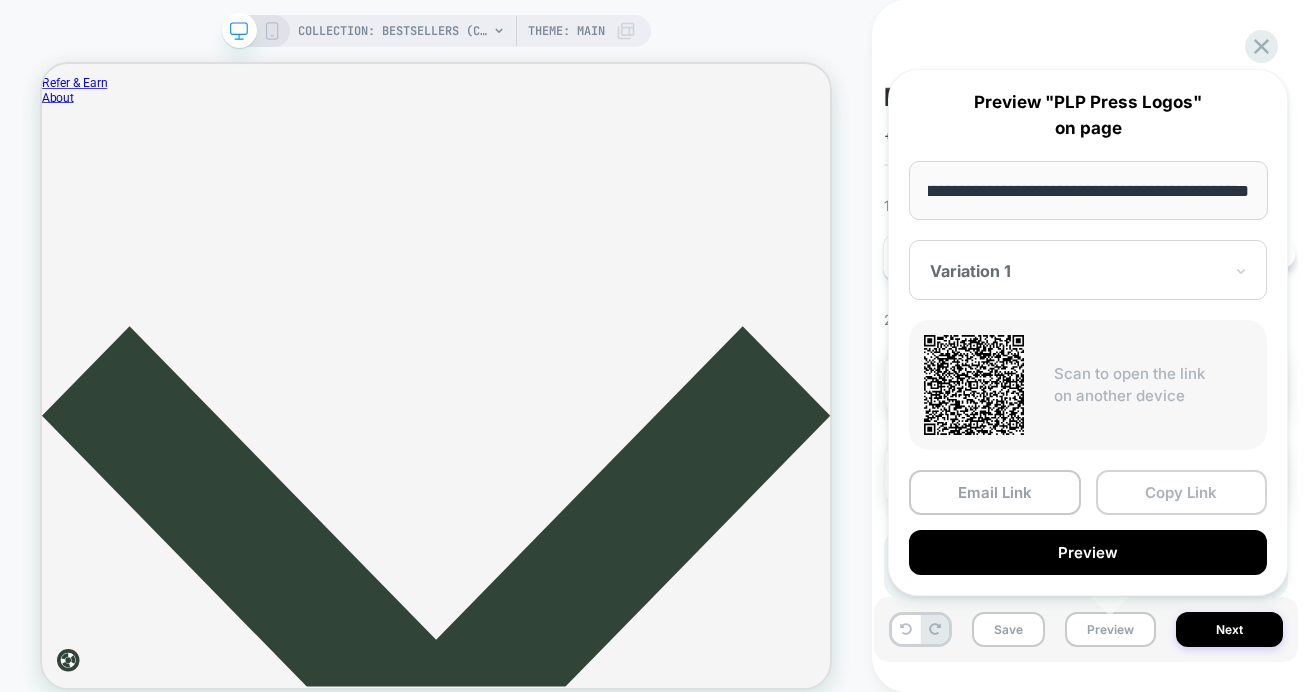 click on "Copy Link" at bounding box center [1182, 492] 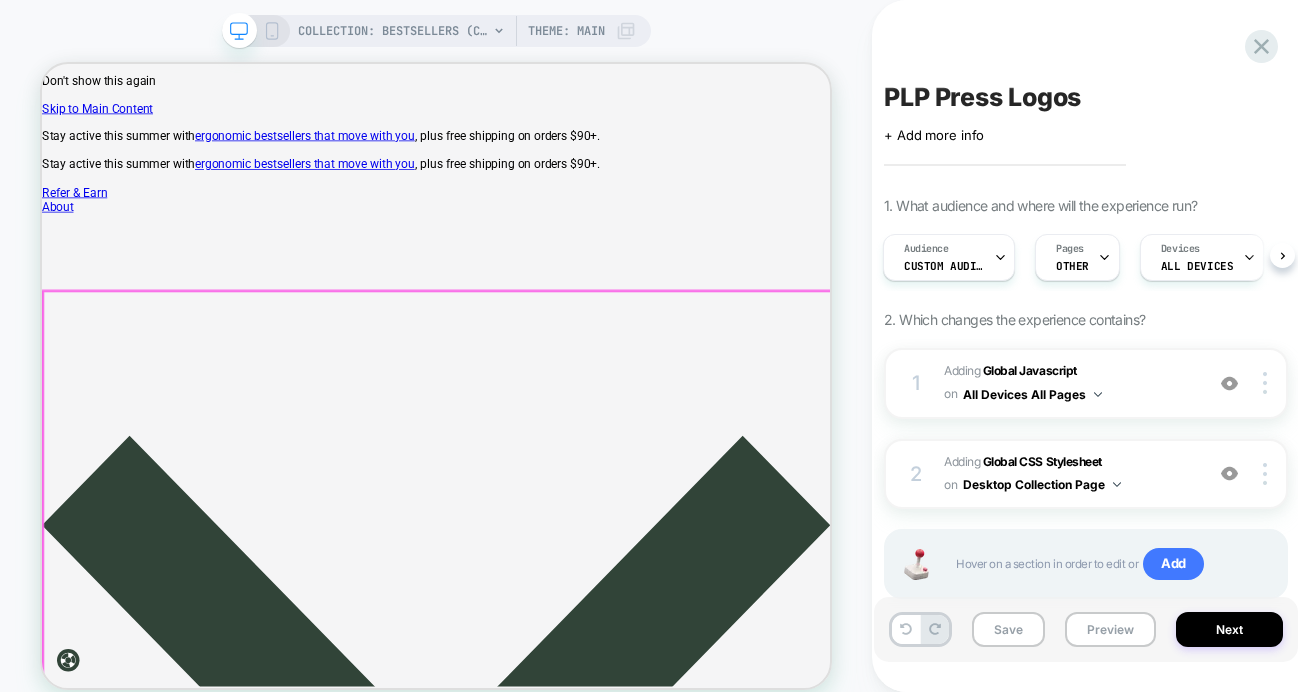 scroll, scrollTop: 117, scrollLeft: 0, axis: vertical 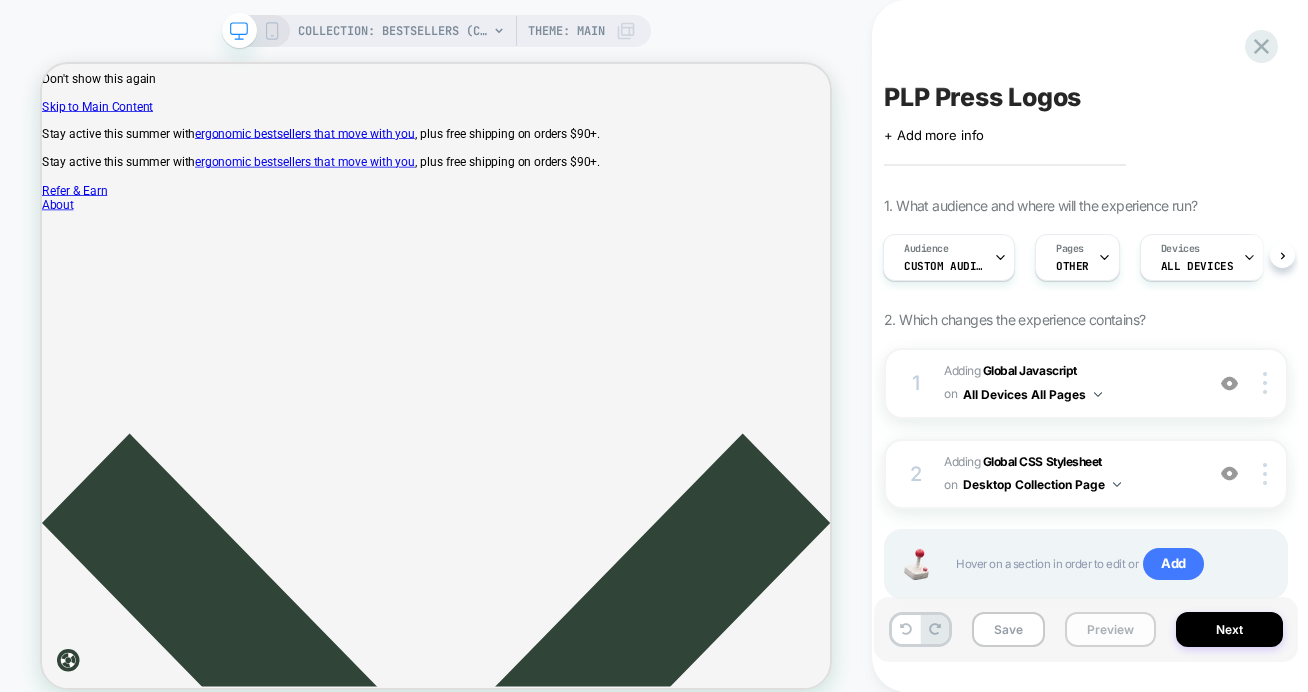 click on "Preview" at bounding box center [1110, 629] 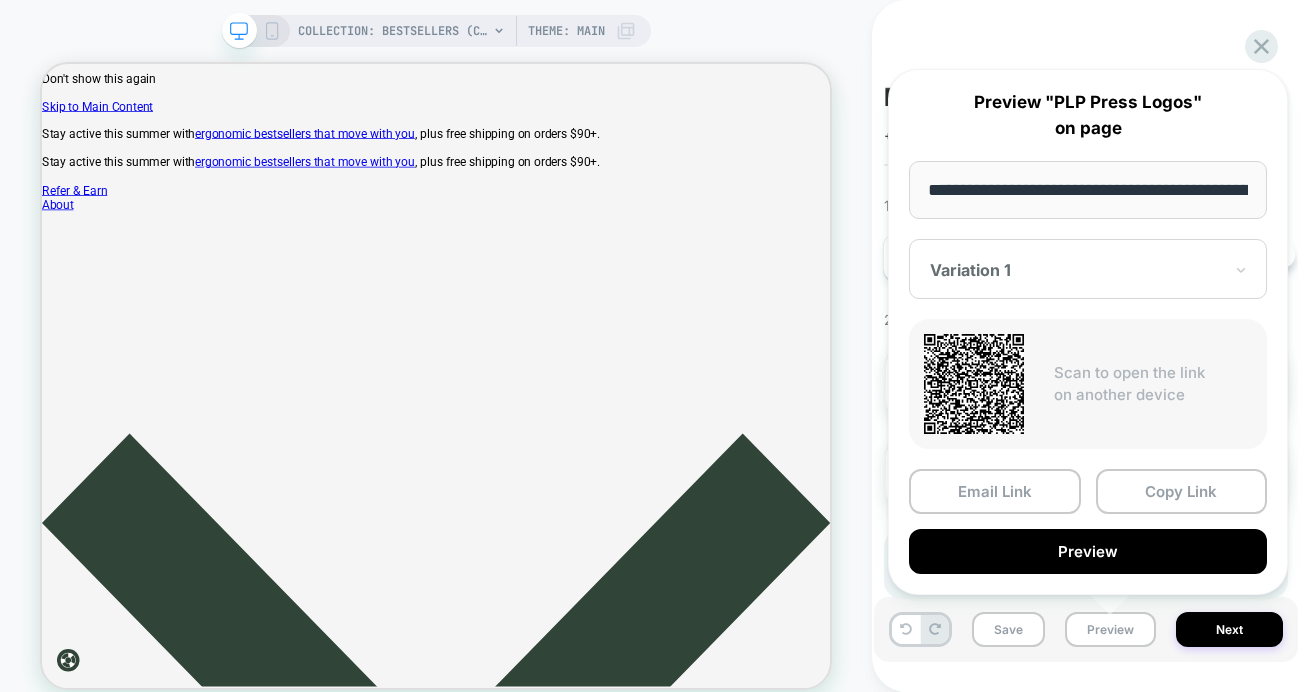 scroll, scrollTop: 0, scrollLeft: 337, axis: horizontal 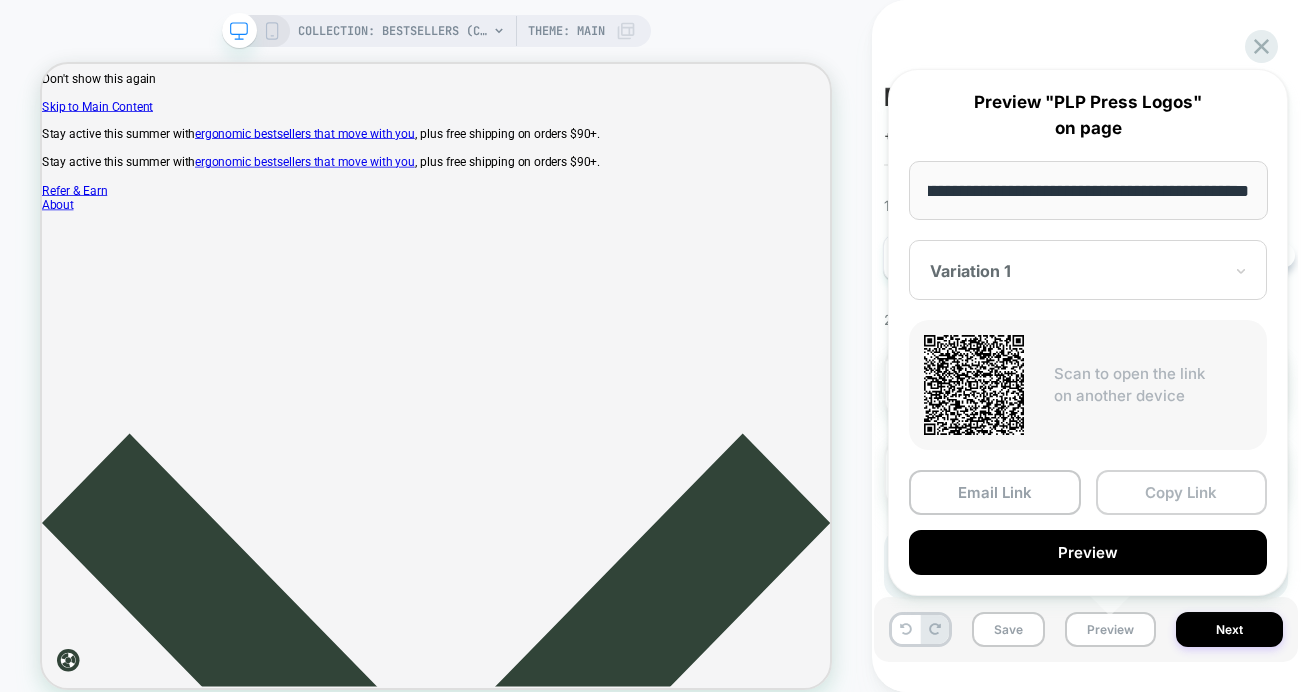 click on "Copy Link" at bounding box center [1182, 492] 